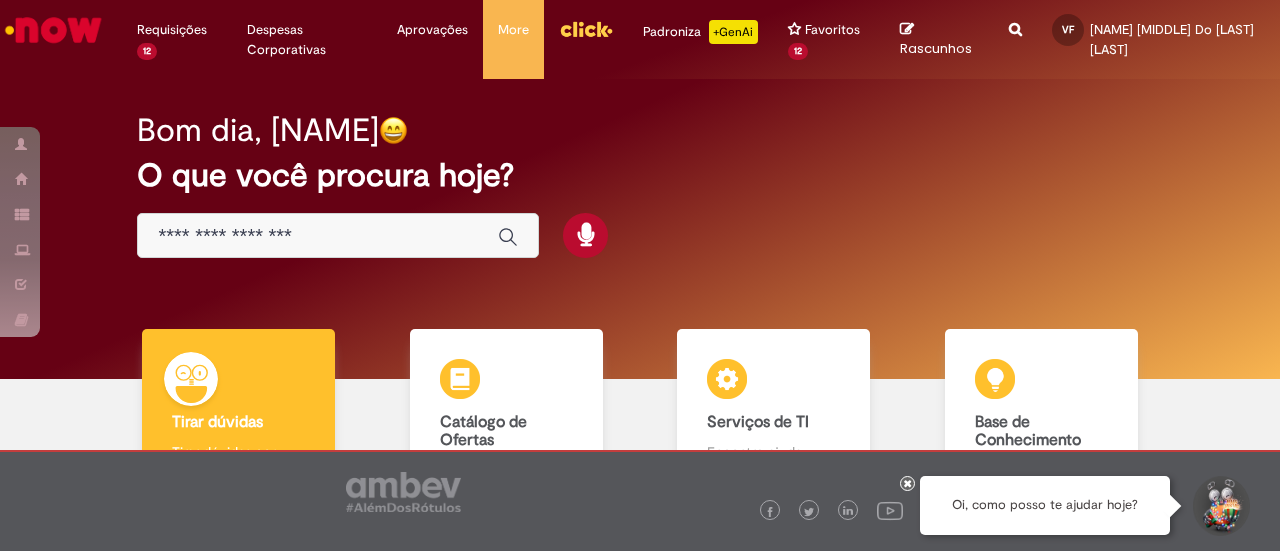 scroll, scrollTop: 0, scrollLeft: 0, axis: both 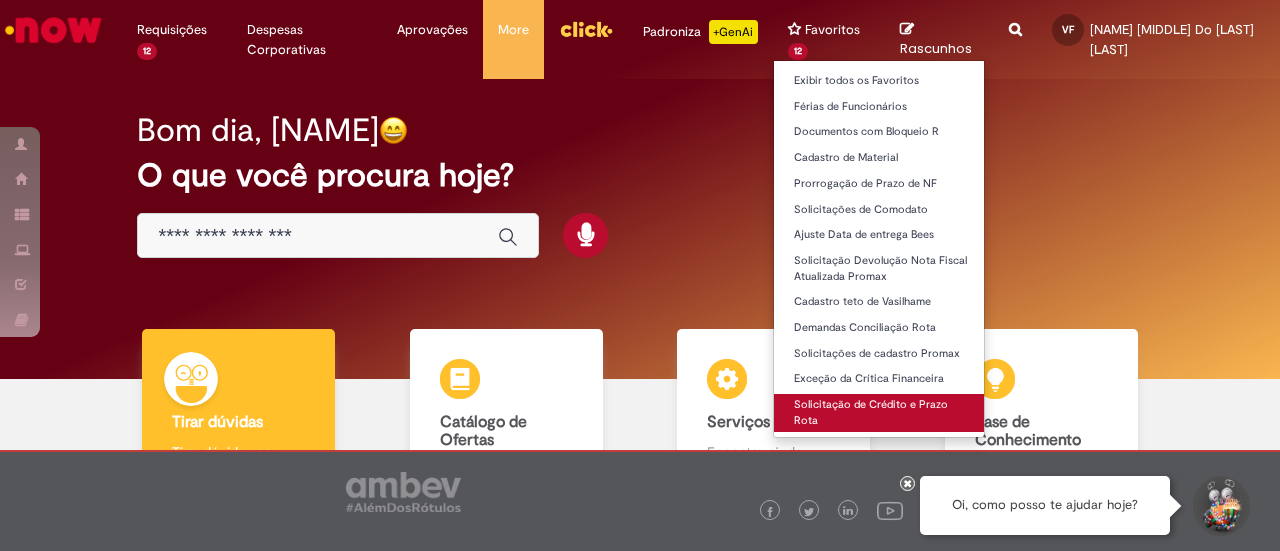 click on "Solicitação de Crédito e Prazo Rota" at bounding box center (884, 412) 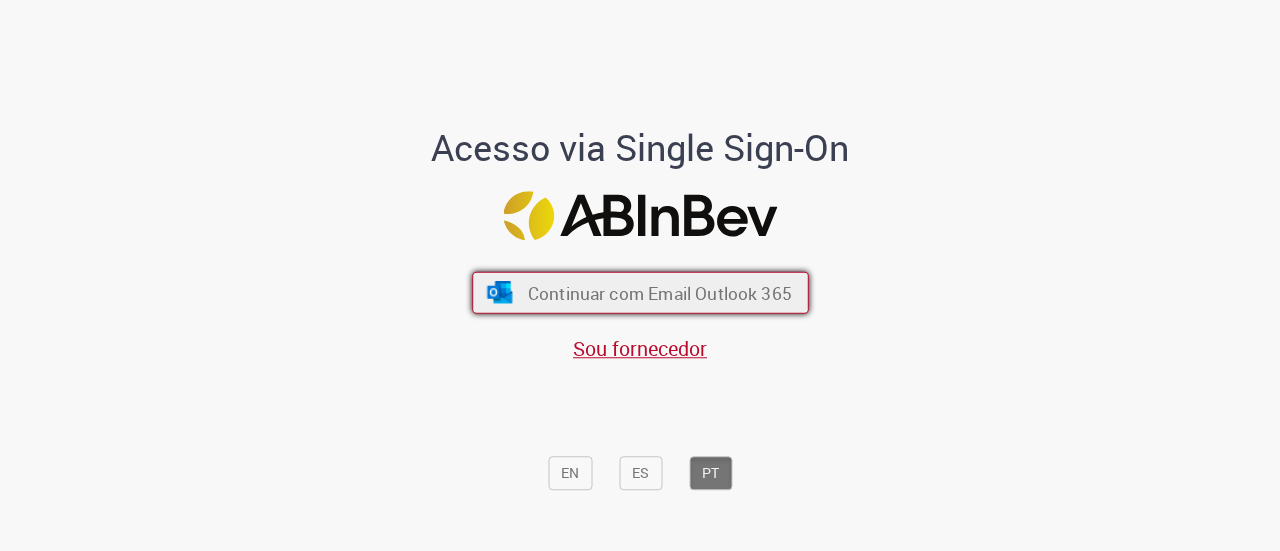 click on "Continuar com Email Outlook 365" at bounding box center (659, 292) 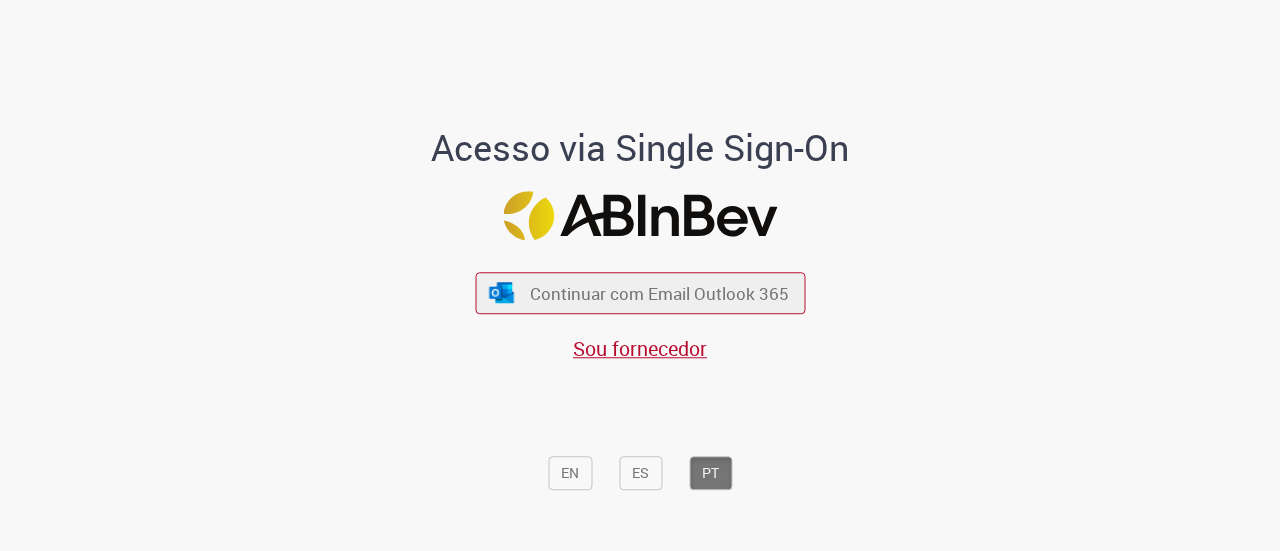 scroll, scrollTop: 0, scrollLeft: 0, axis: both 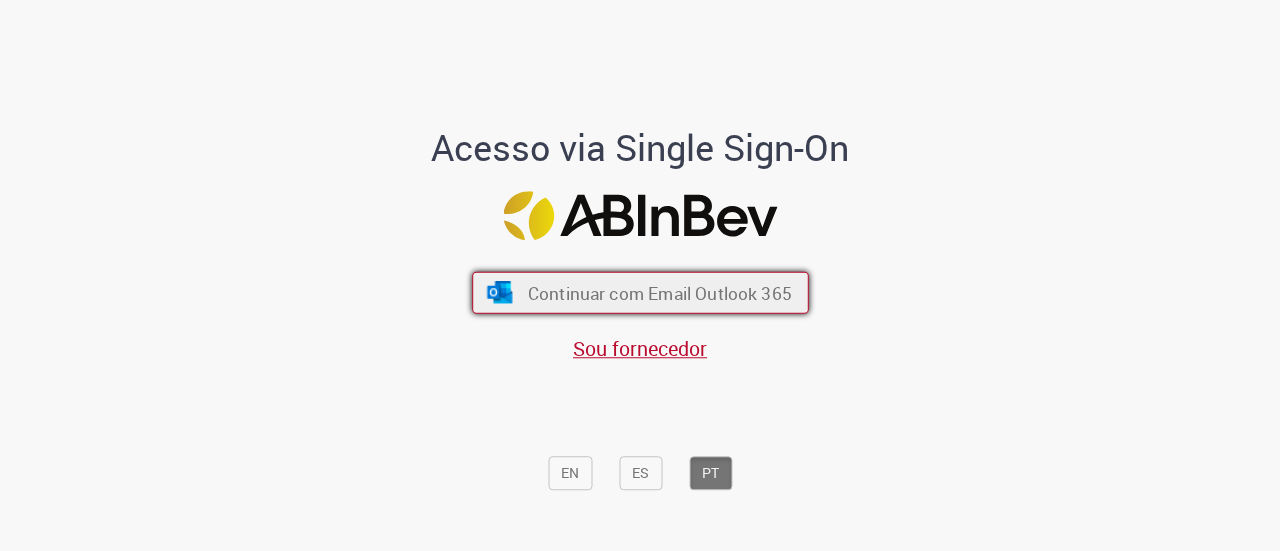 click on "Continuar com Email Outlook 365" at bounding box center (659, 292) 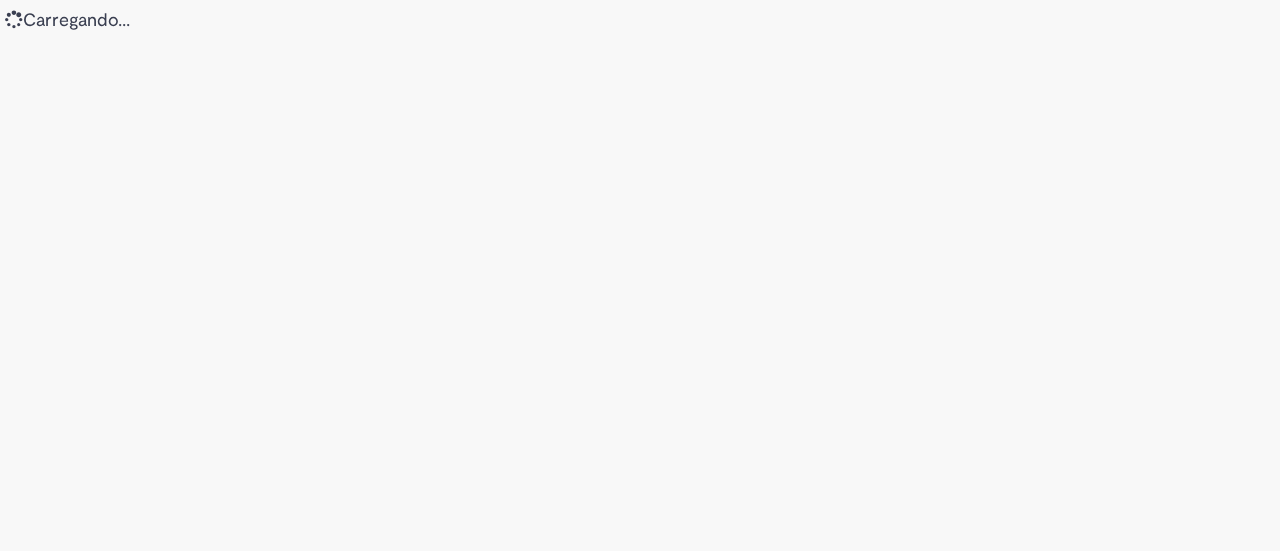 scroll, scrollTop: 0, scrollLeft: 0, axis: both 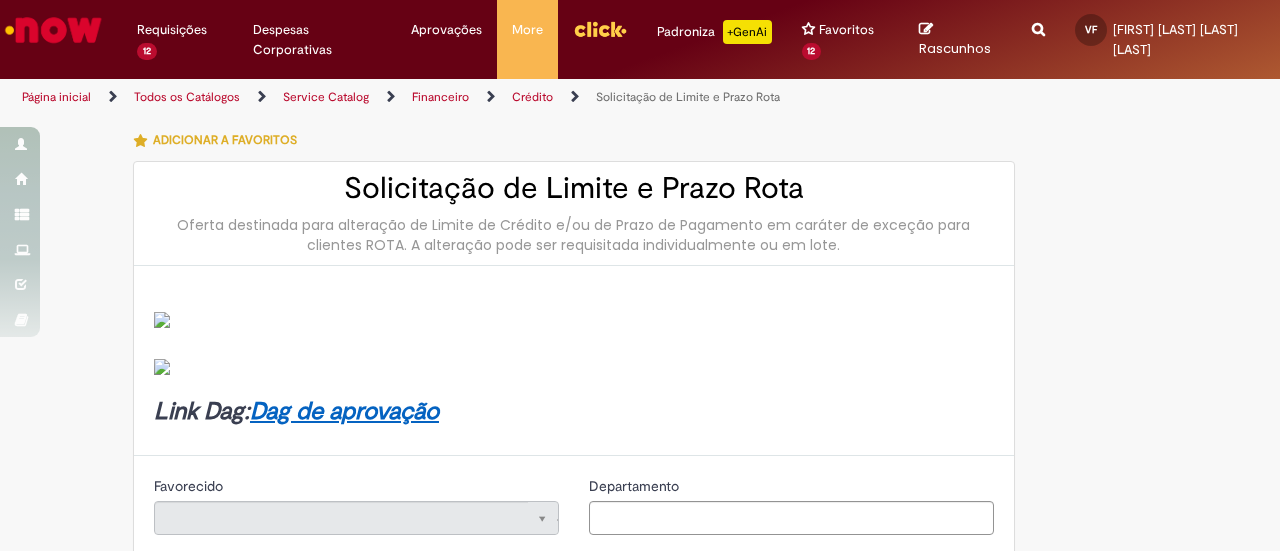type on "********" 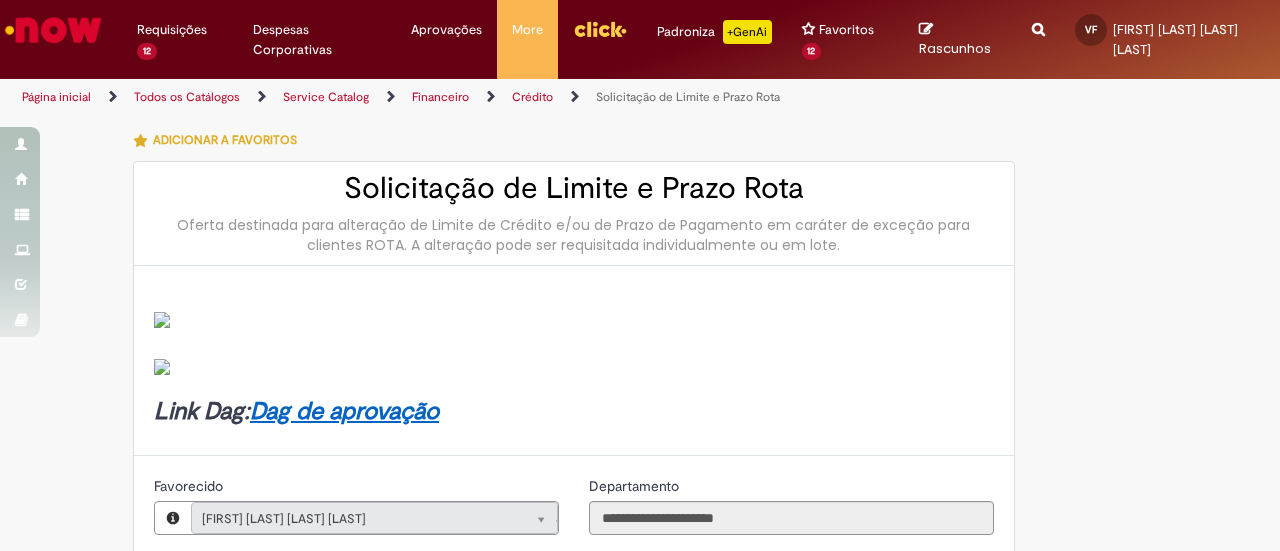 type on "**********" 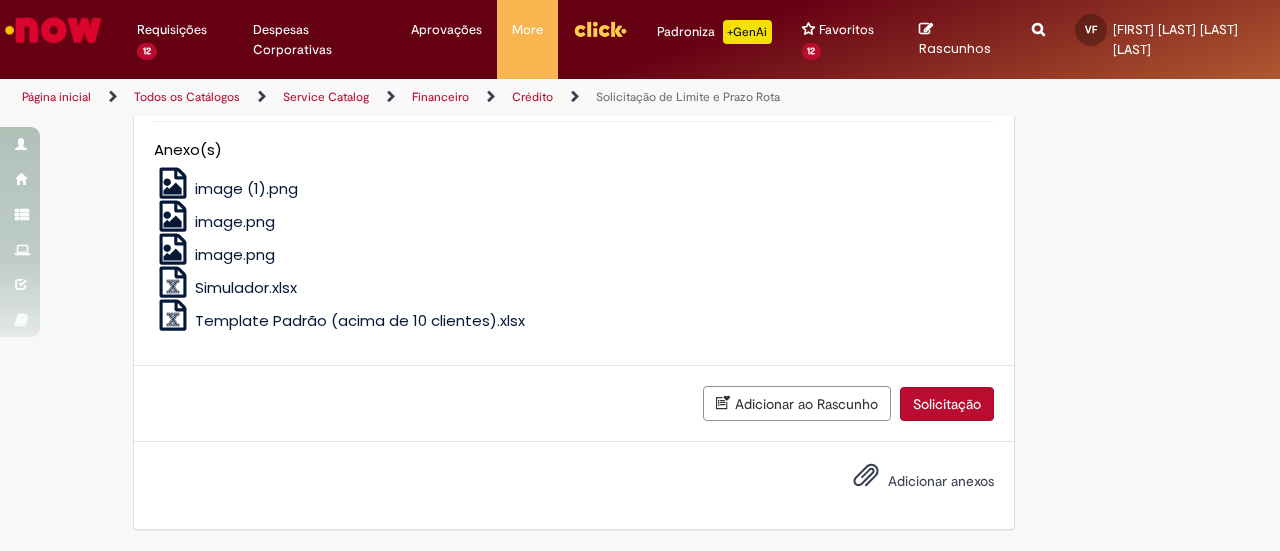 scroll, scrollTop: 1600, scrollLeft: 0, axis: vertical 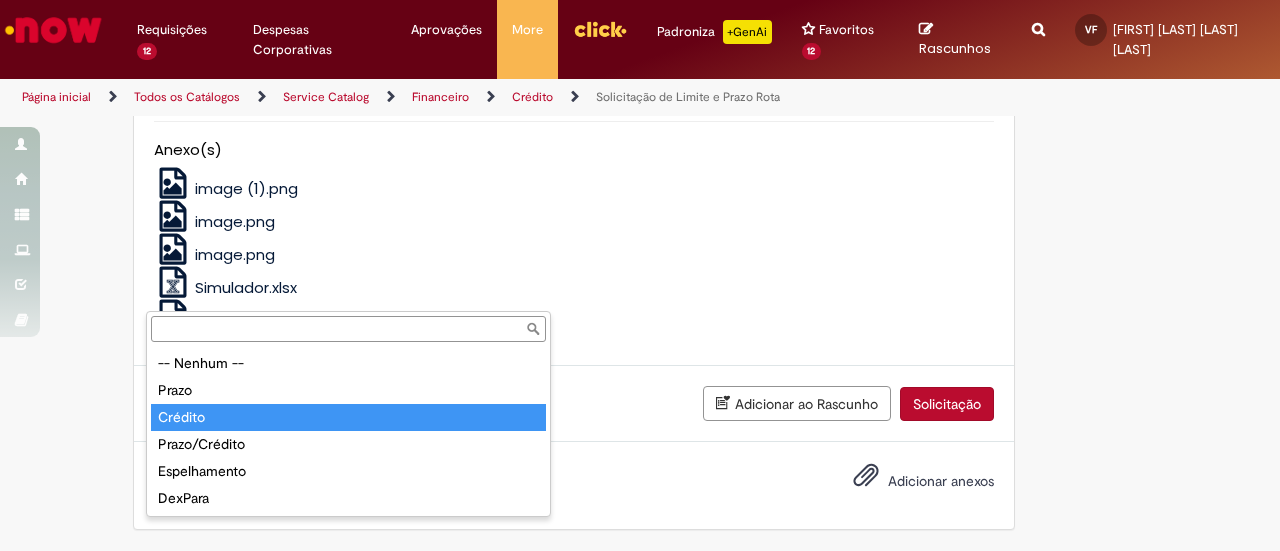 type on "*******" 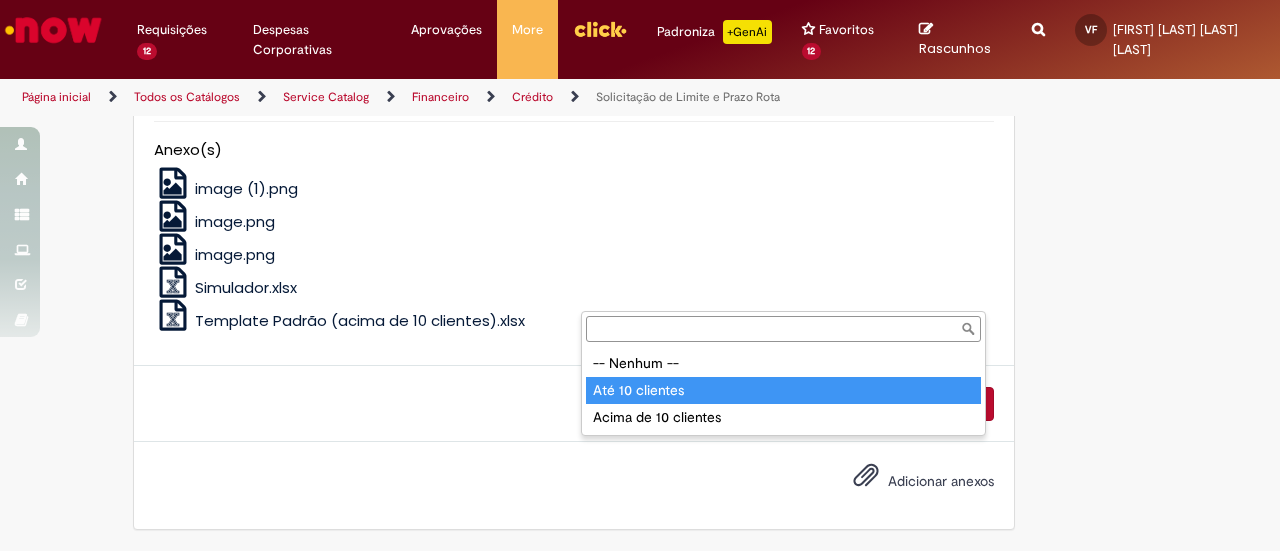 type on "**********" 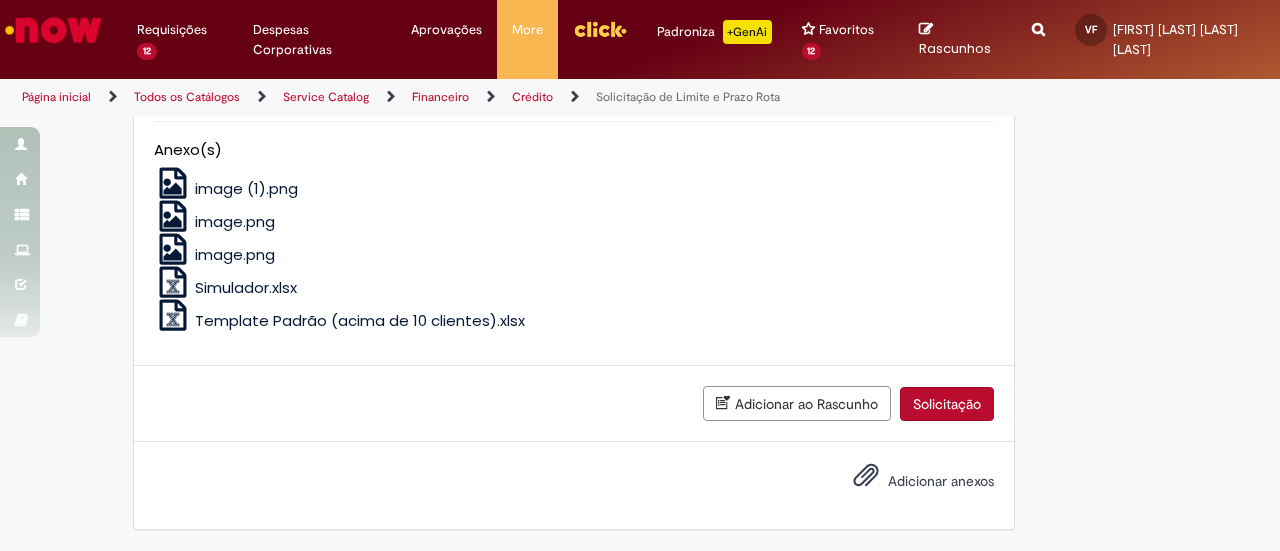 click on "Adicionar" at bounding box center [217, -184] 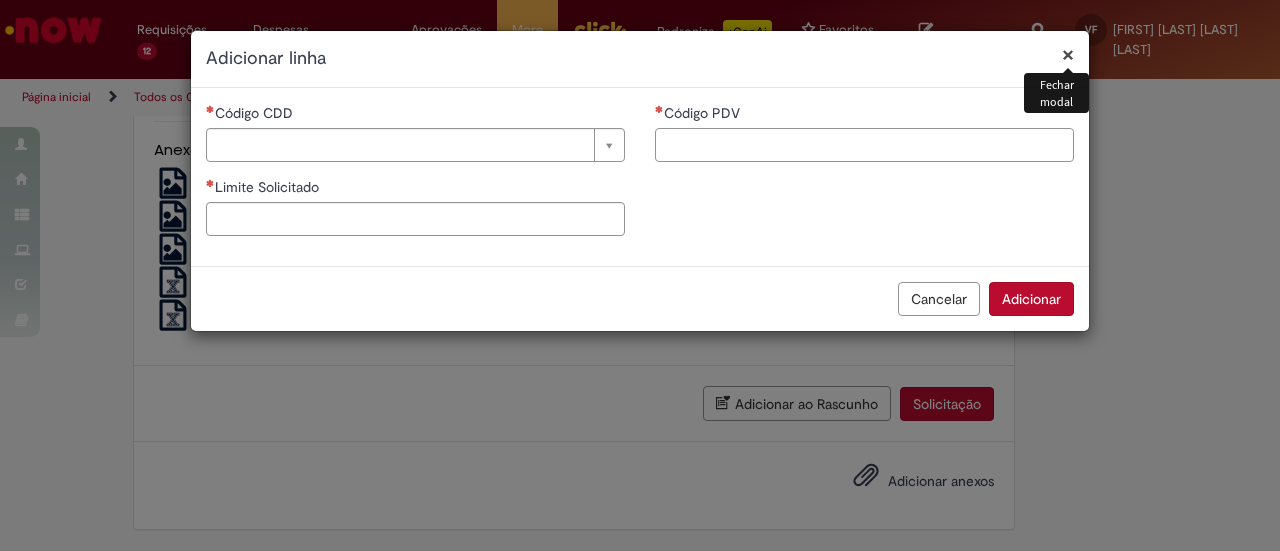 click on "Código PDV" at bounding box center (864, 145) 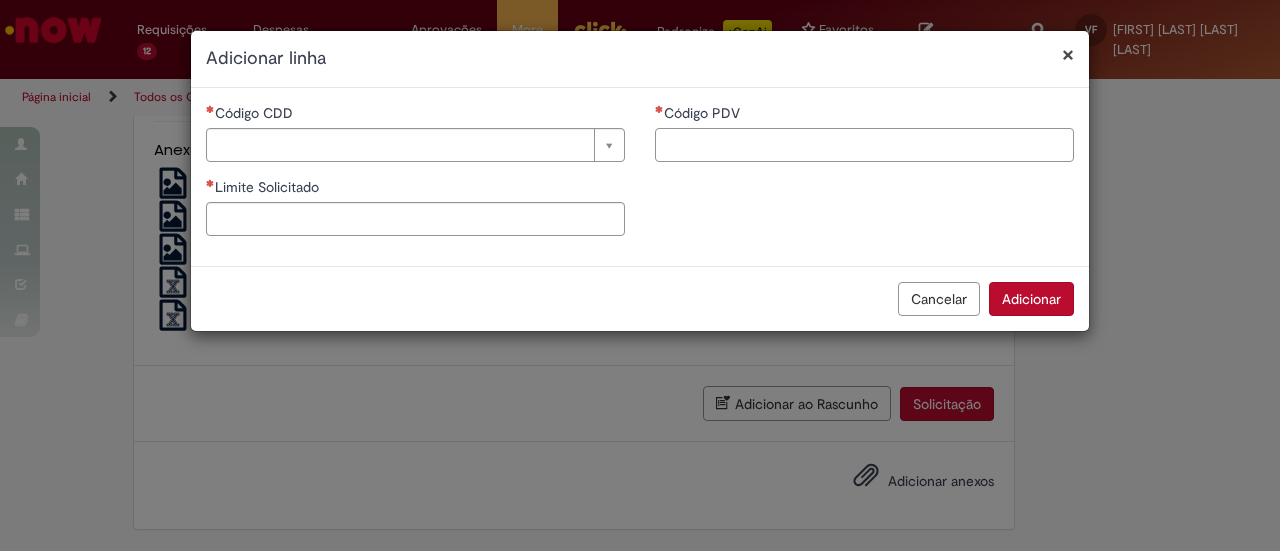 paste on "*****" 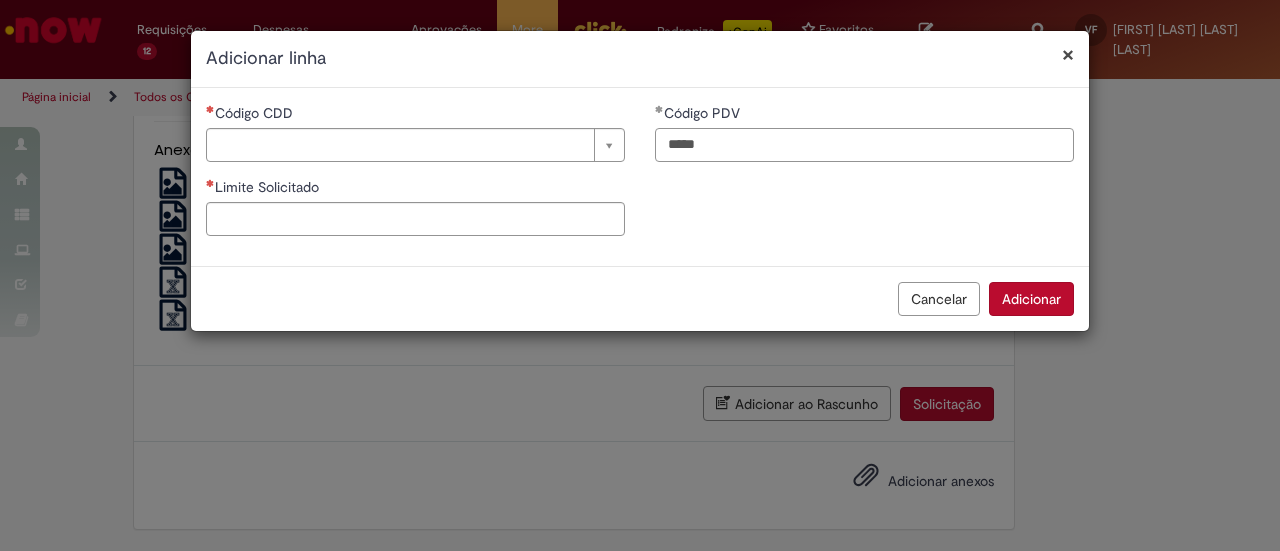 type on "*****" 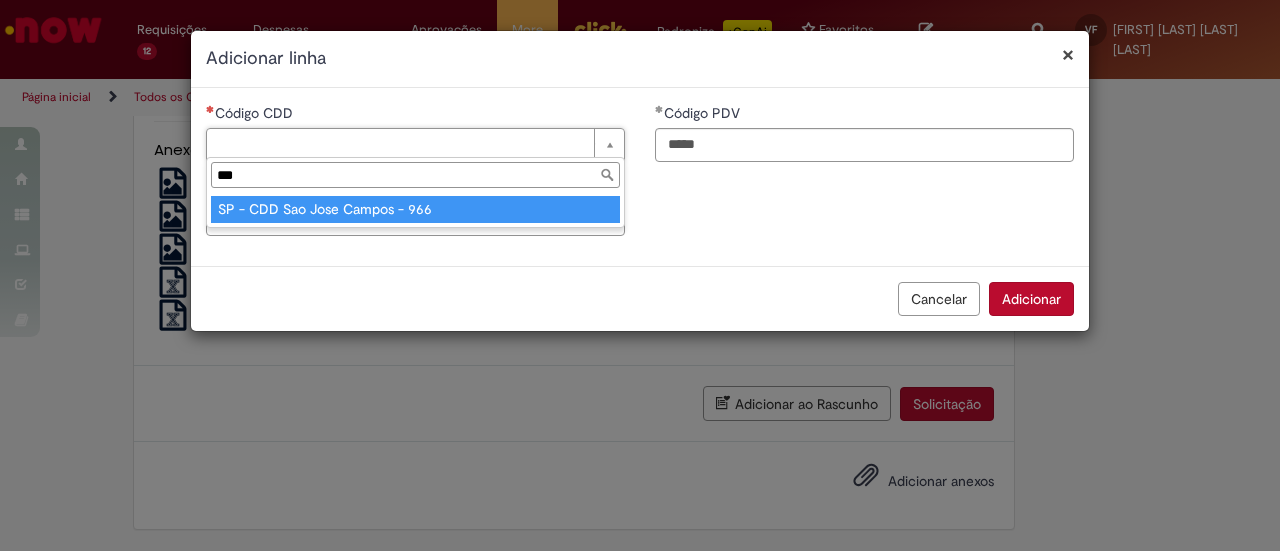 type on "***" 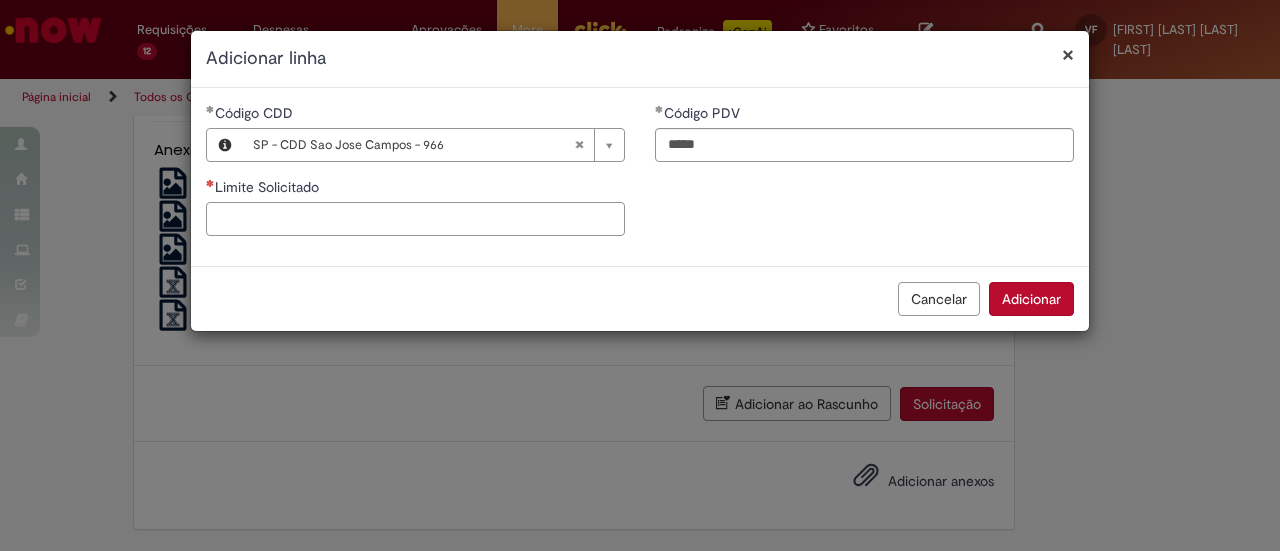 click on "Limite Solicitado" at bounding box center (415, 219) 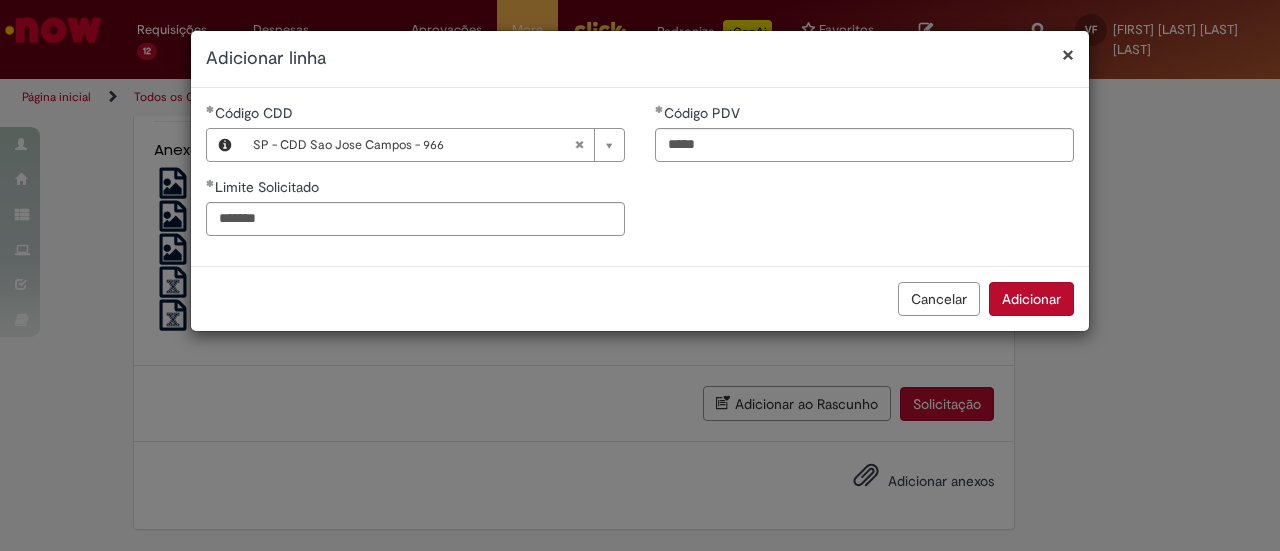 type on "********" 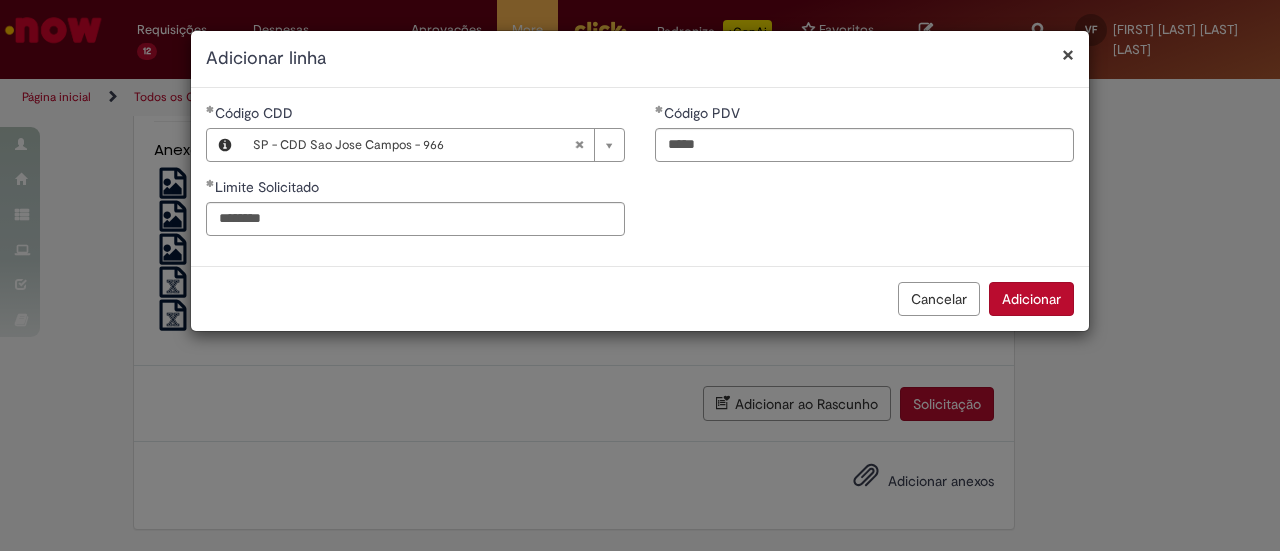 click on "Adicionar" at bounding box center [1031, 299] 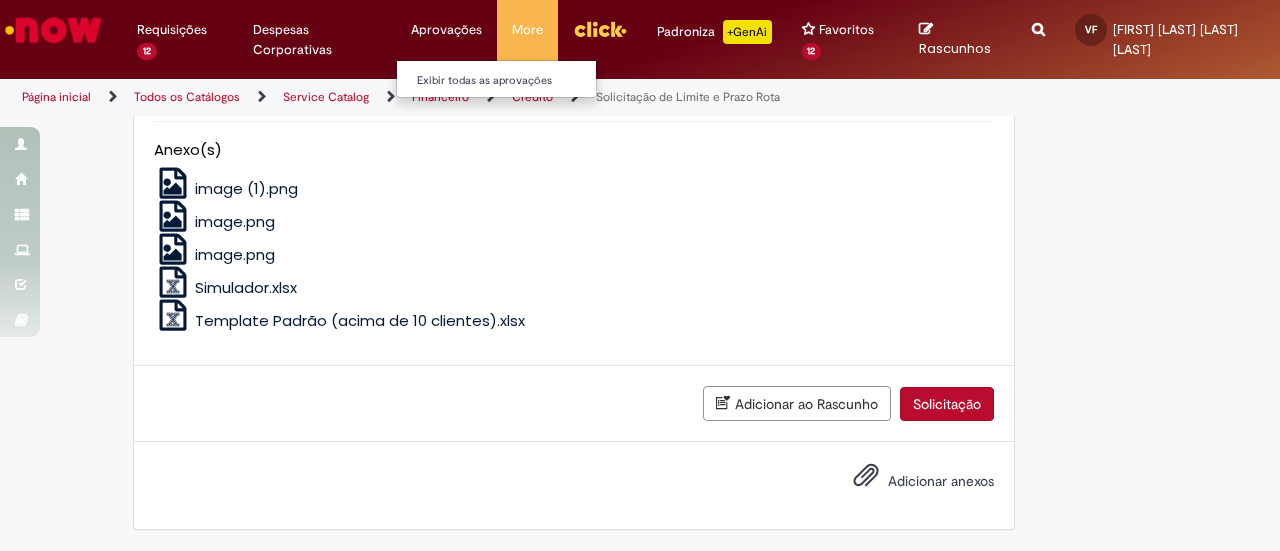 scroll, scrollTop: 1800, scrollLeft: 0, axis: vertical 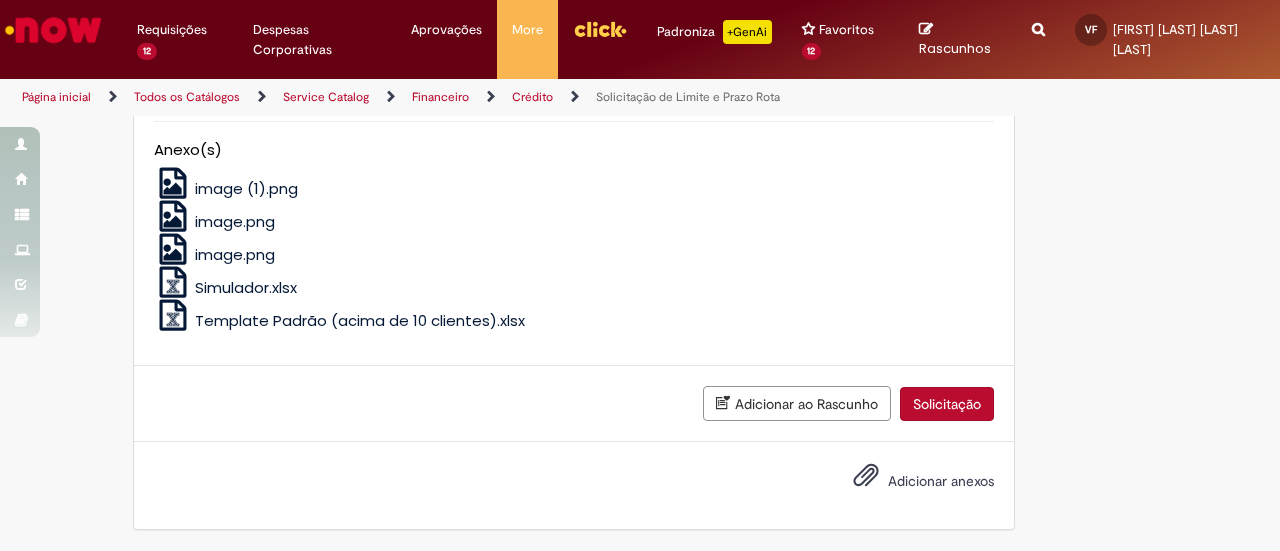 click on "Adicionar" at bounding box center [217, -188] 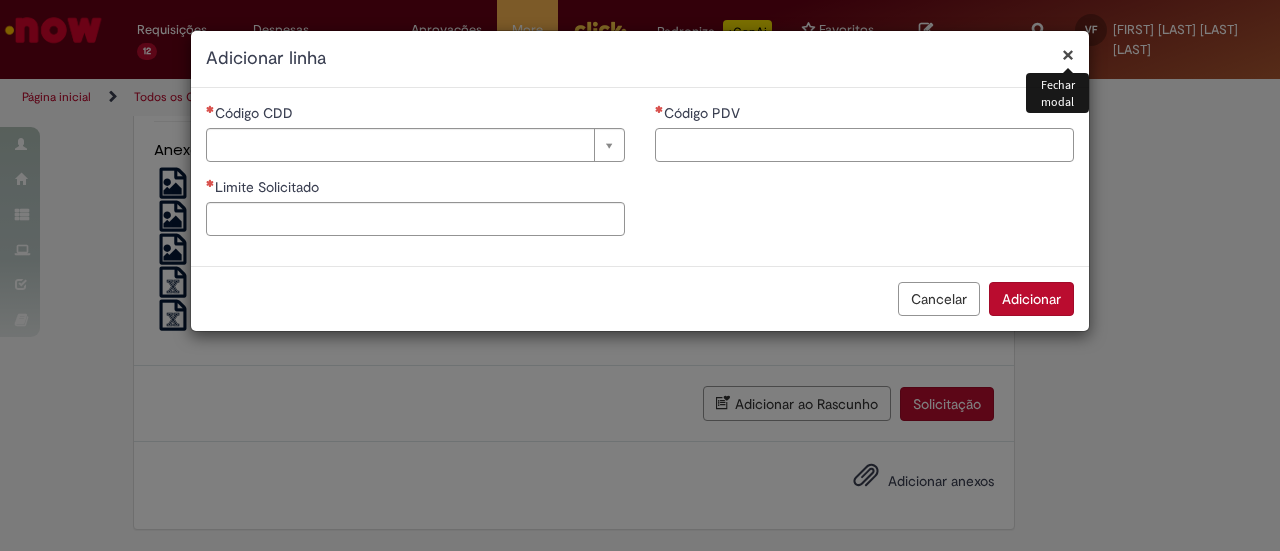 click on "Código PDV" at bounding box center (864, 145) 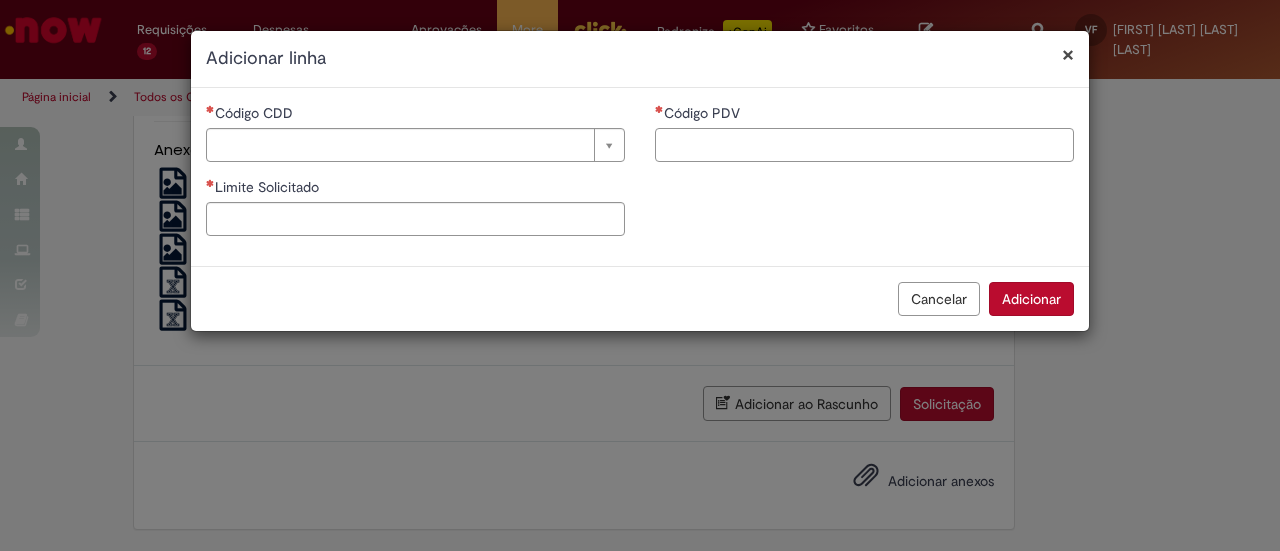 paste on "*****" 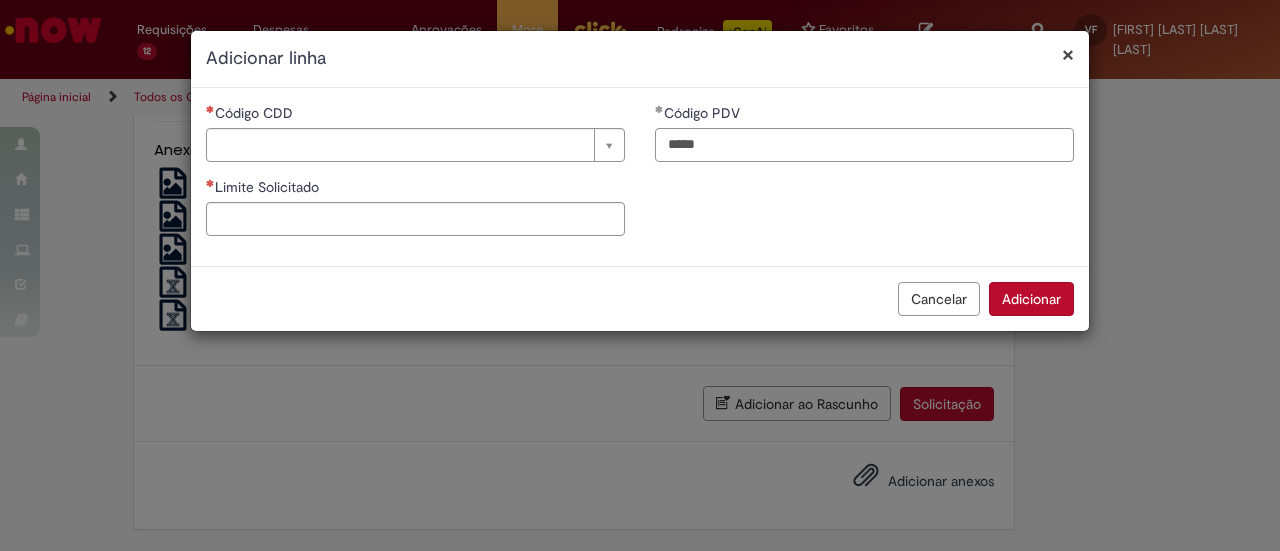 type on "*****" 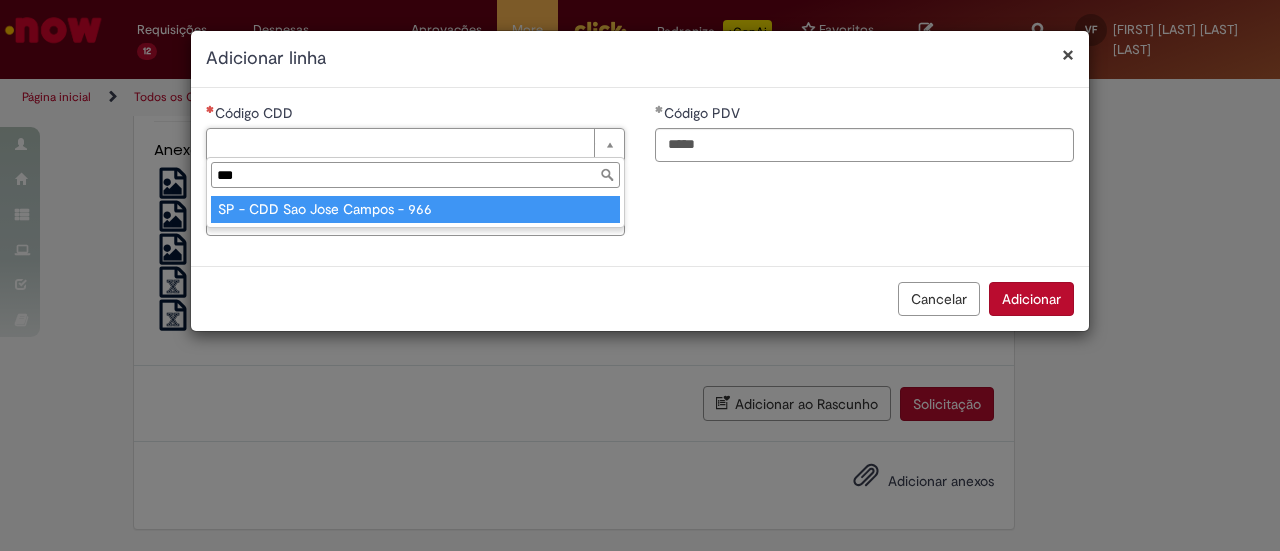 type on "***" 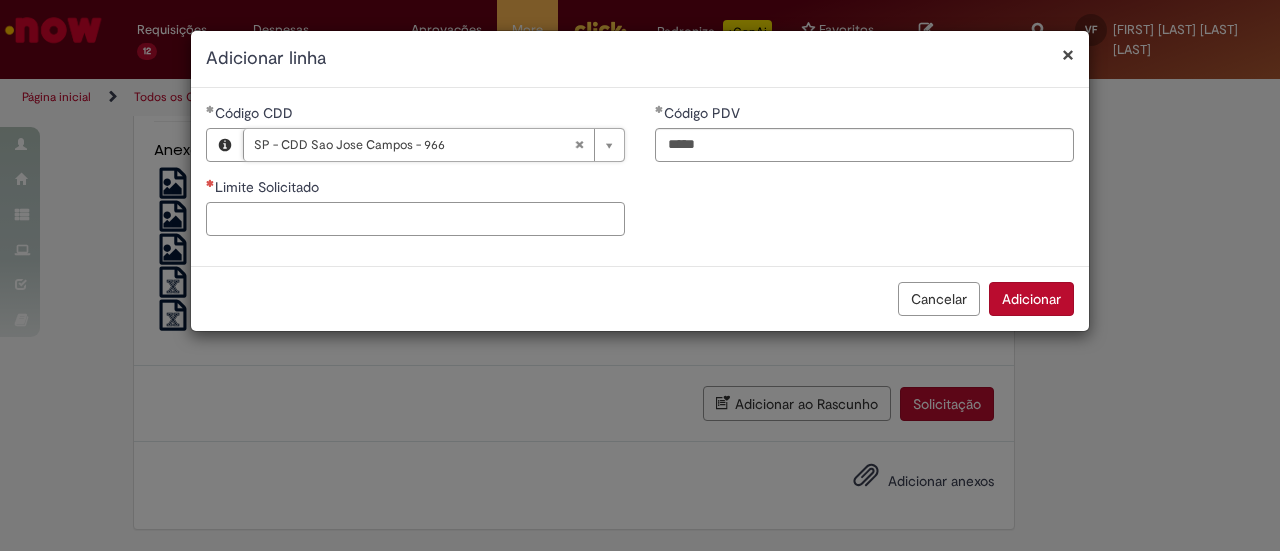 click on "Limite Solicitado" at bounding box center [415, 219] 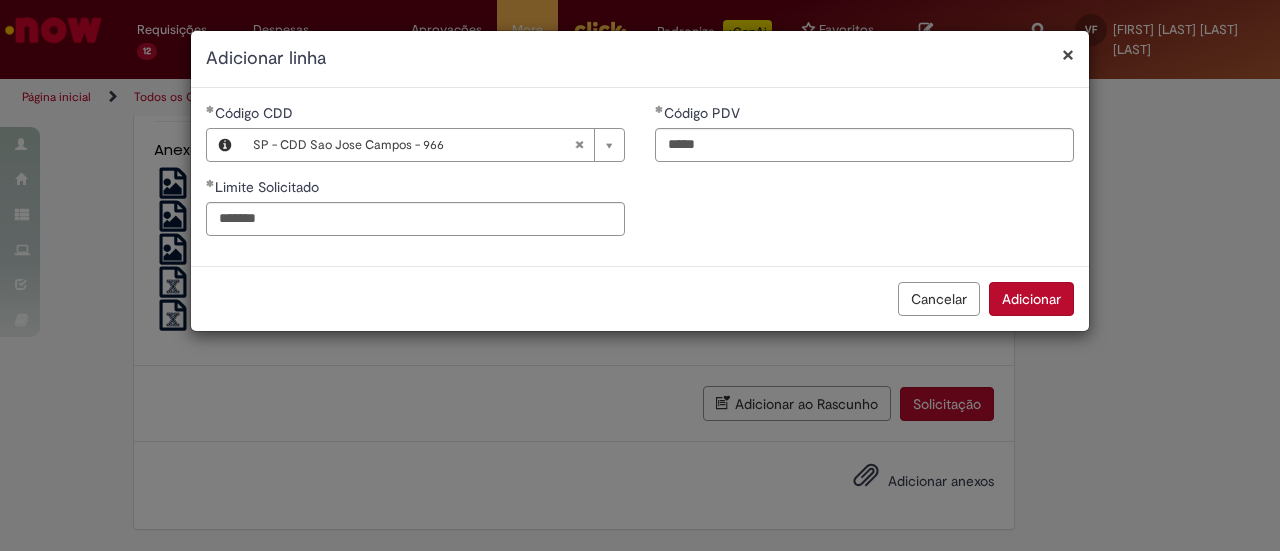type on "********" 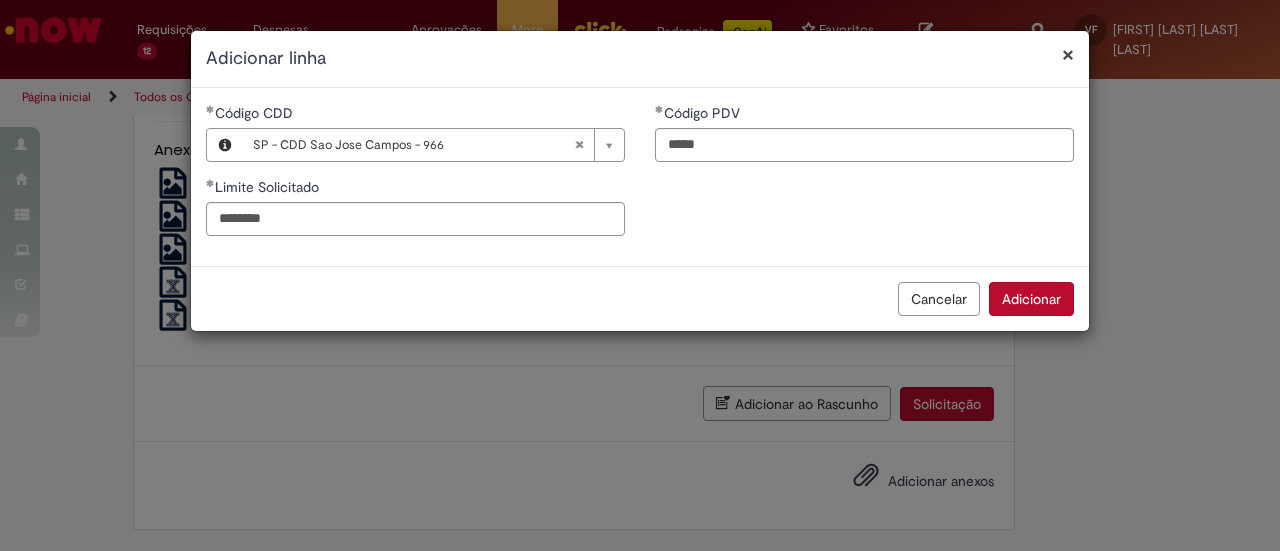 click on "Cancelar   Adicionar" at bounding box center (640, 298) 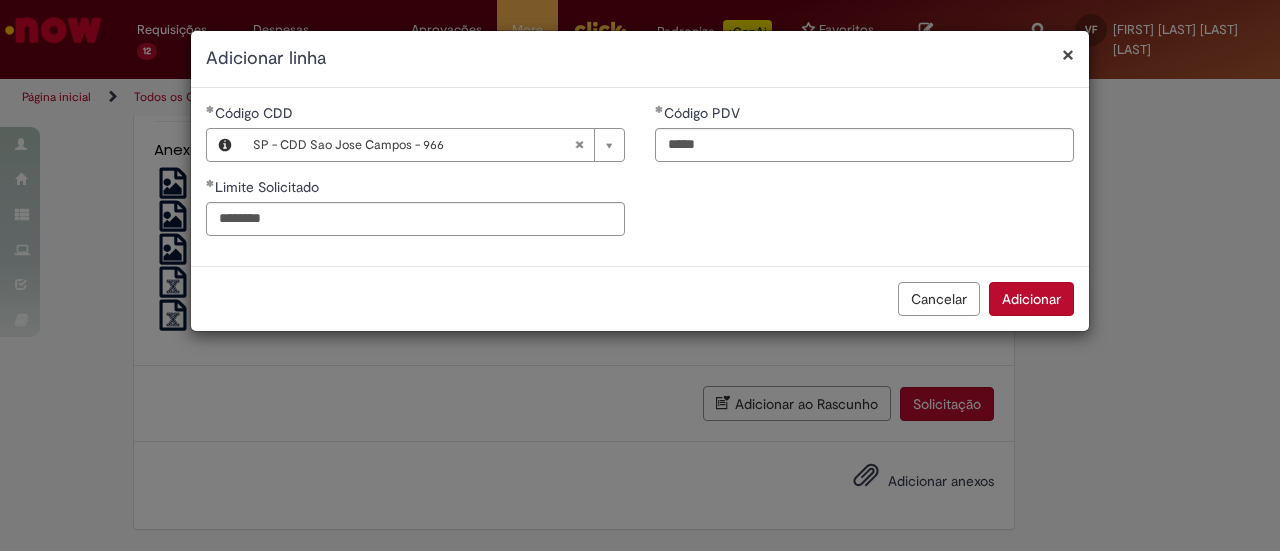 click on "Adicionar" at bounding box center [1031, 299] 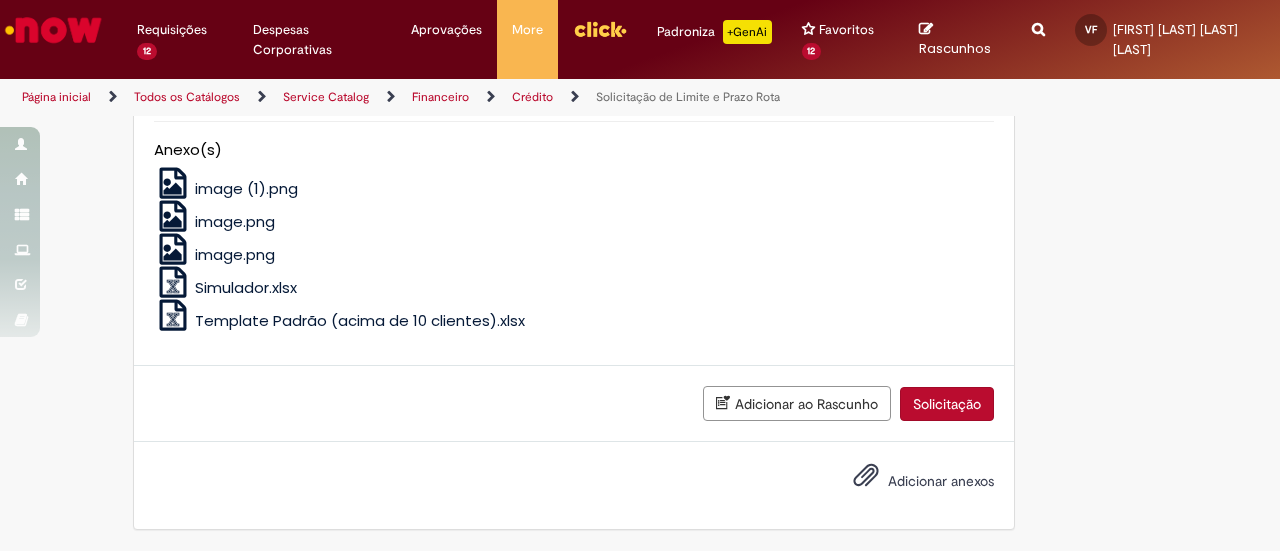 click on "Descrição" at bounding box center (574, 58) 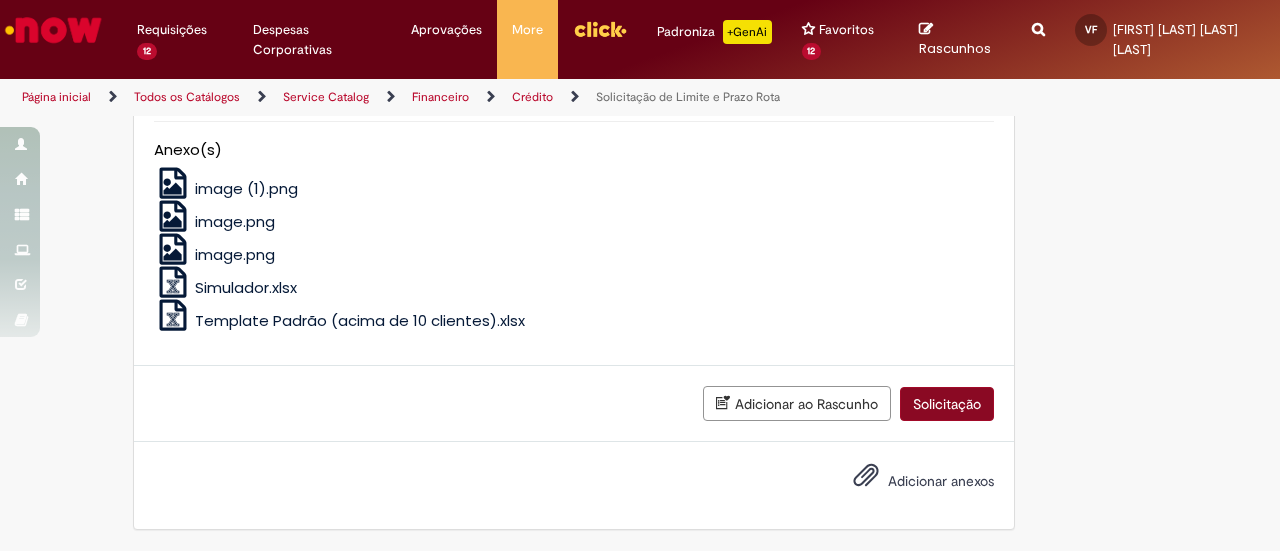 type on "******" 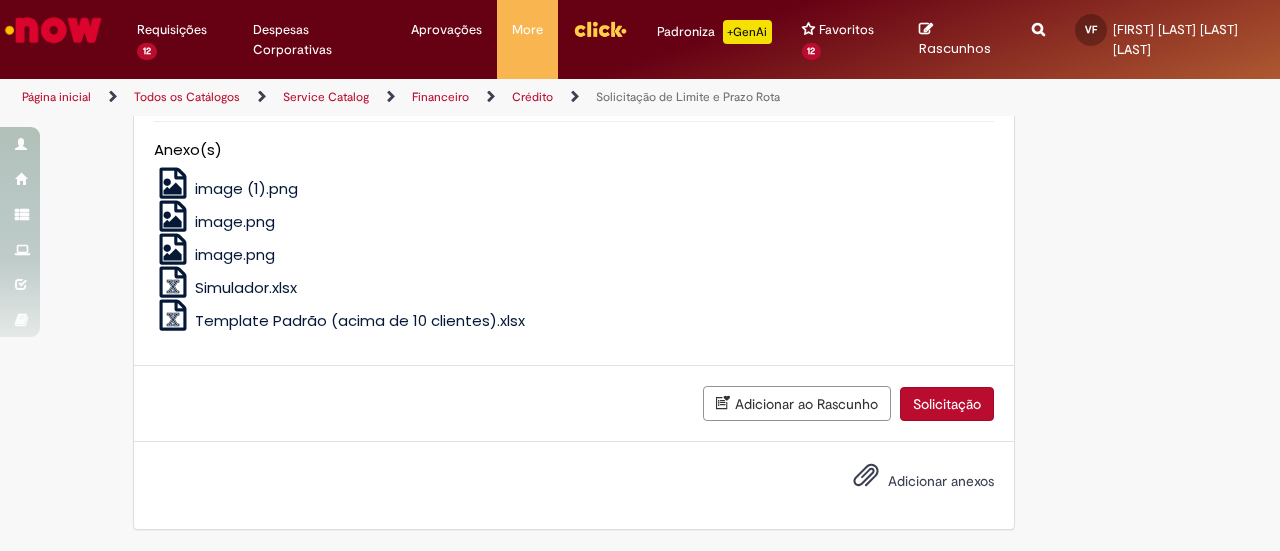 click on "Solicitação" at bounding box center (947, 404) 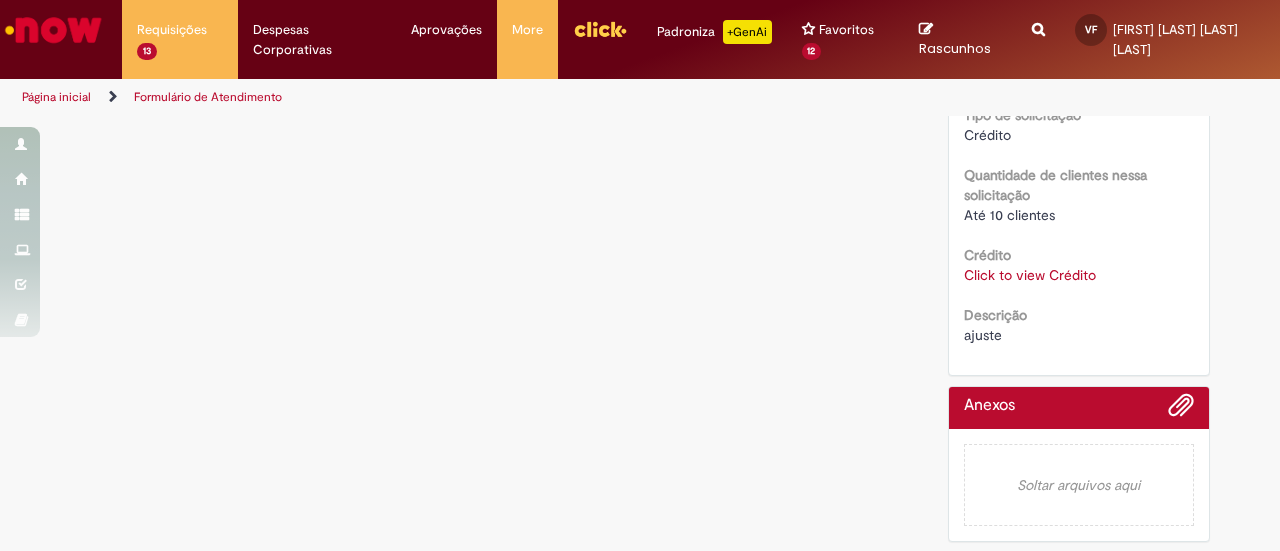 scroll, scrollTop: 0, scrollLeft: 0, axis: both 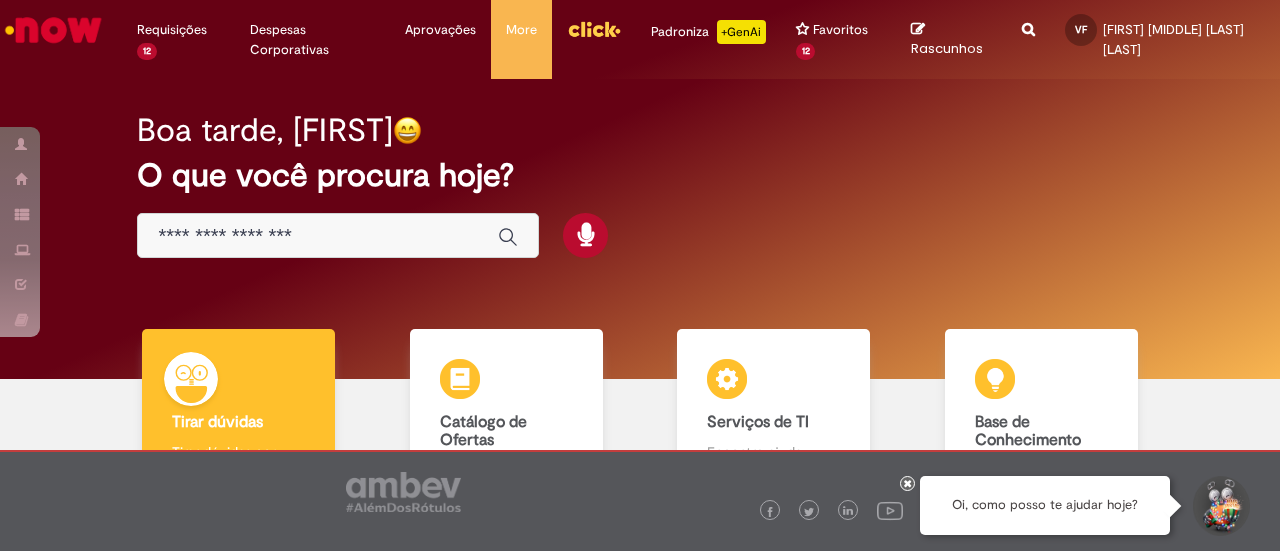 click at bounding box center (594, 29) 